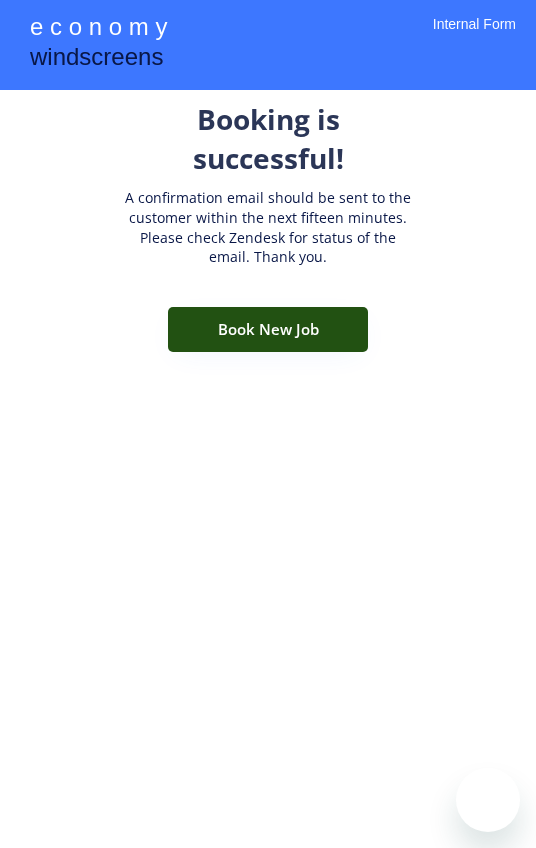 scroll, scrollTop: 0, scrollLeft: 0, axis: both 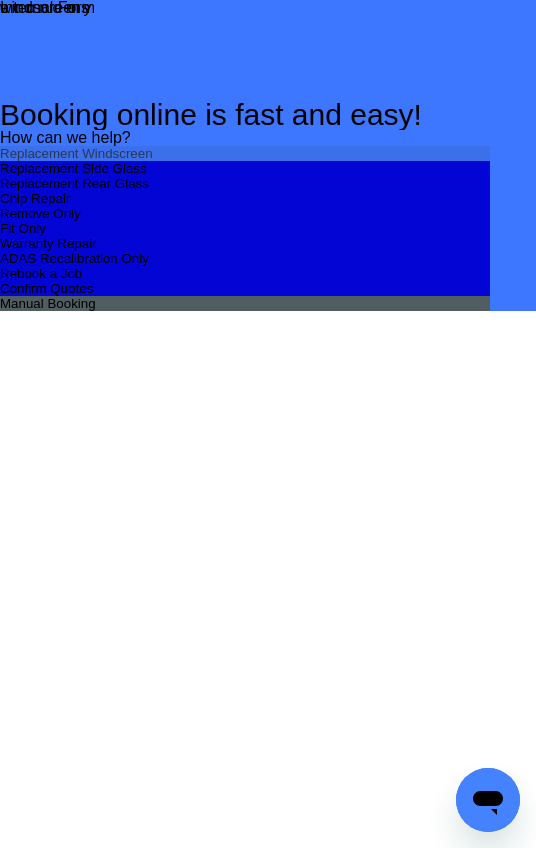 click on "Replacement Windscreen" at bounding box center (245, 153) 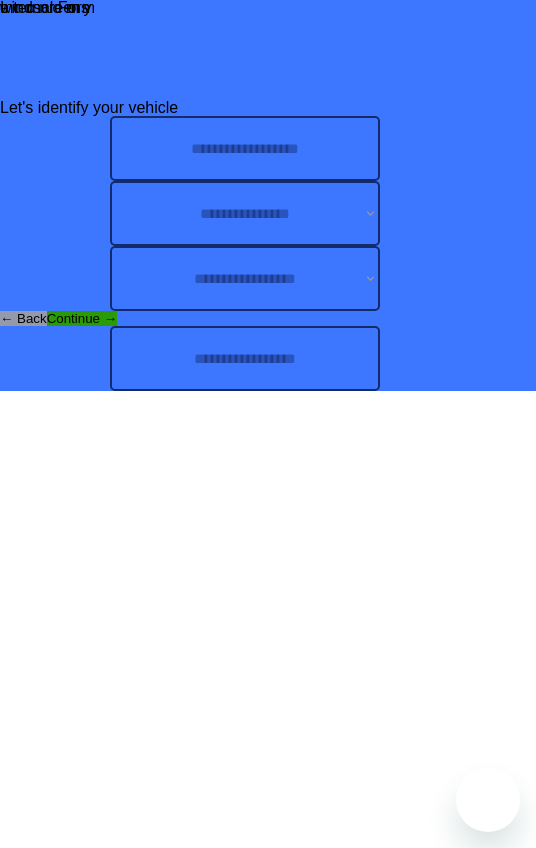 scroll, scrollTop: 0, scrollLeft: 0, axis: both 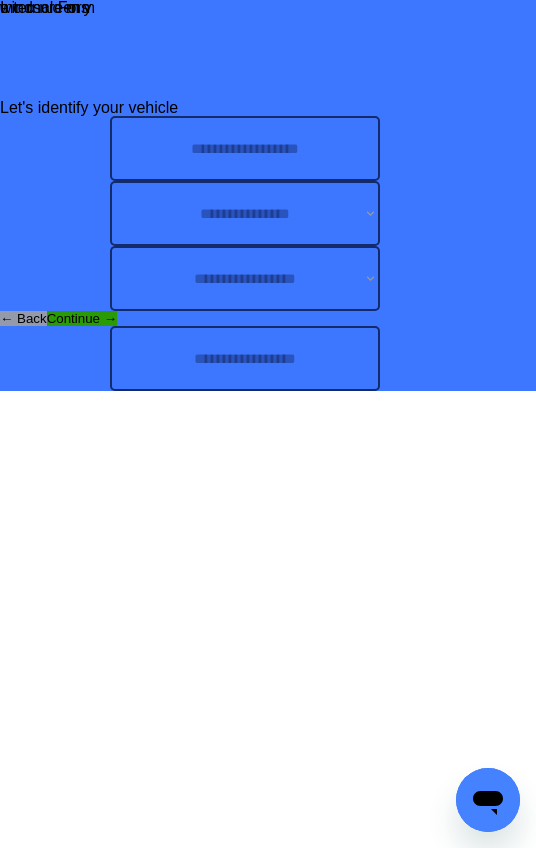 click at bounding box center (245, 358) 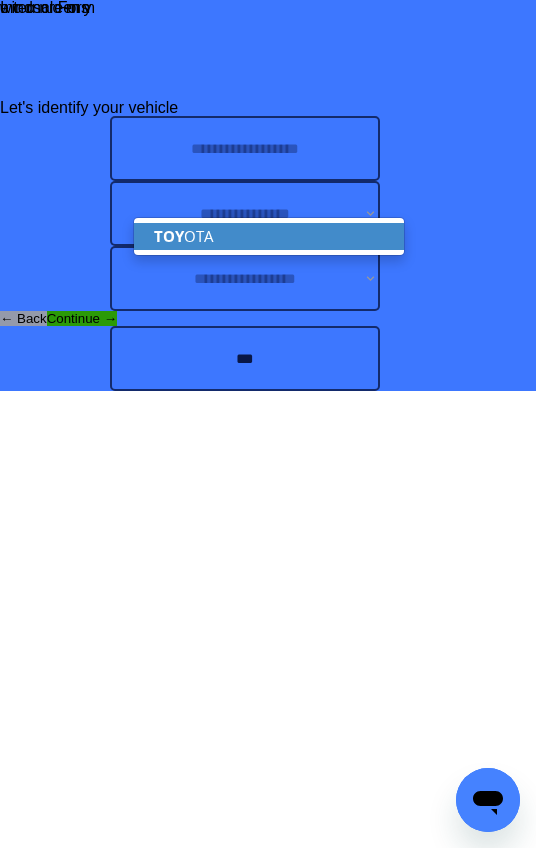 click on "TOY OTA" at bounding box center (269, 236) 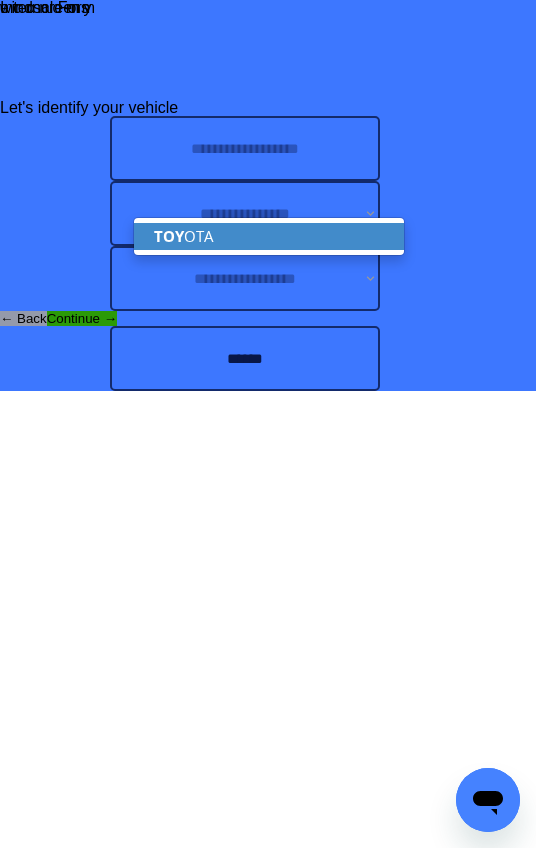 type on "******" 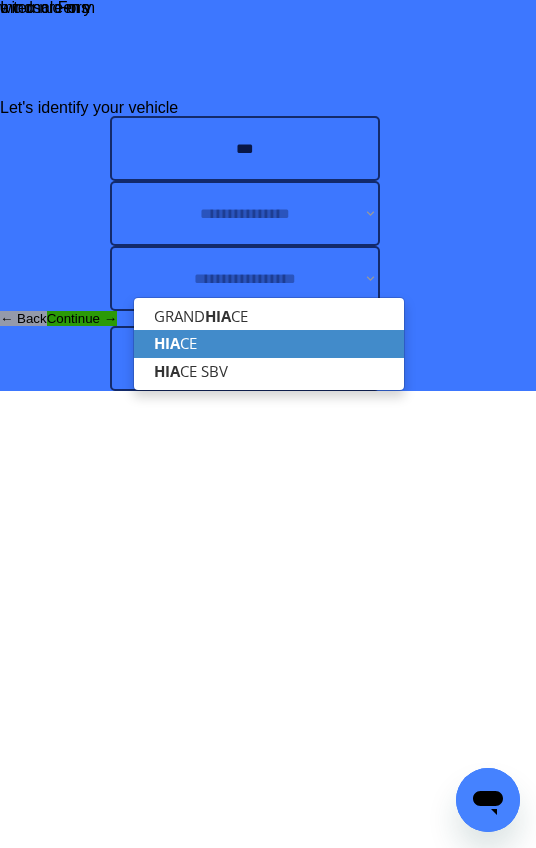 click on "HIA CE" at bounding box center [269, 343] 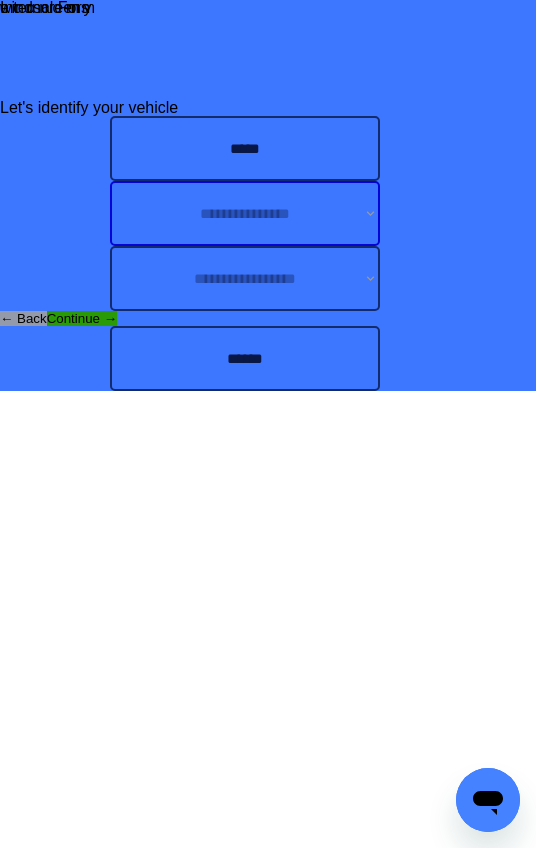 type on "*****" 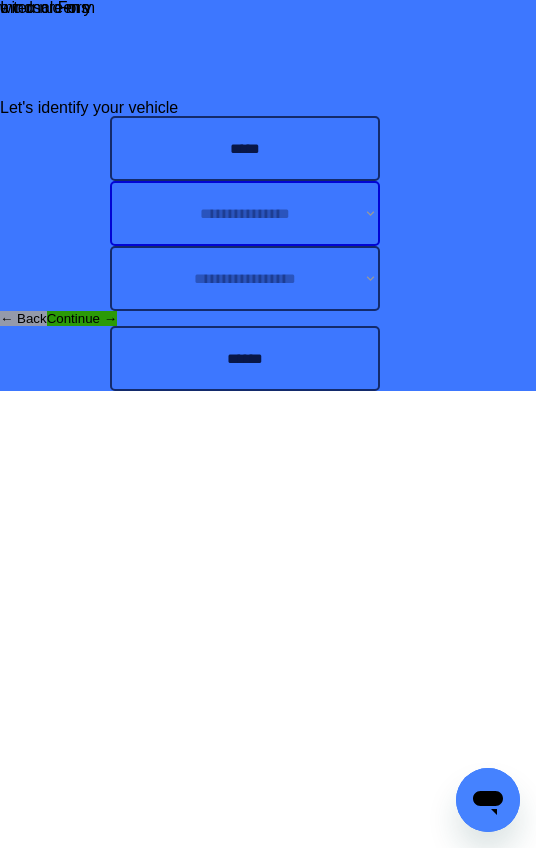 click on "**********" at bounding box center [245, 213] 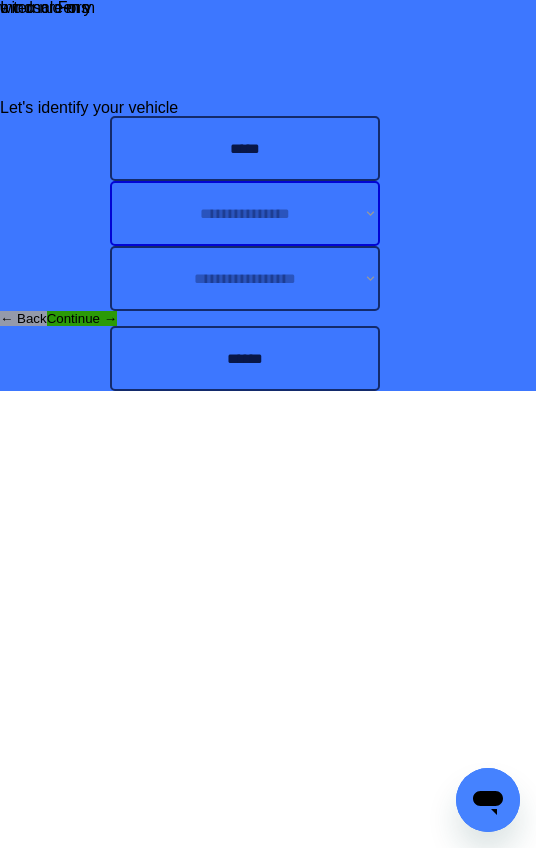 select on "******" 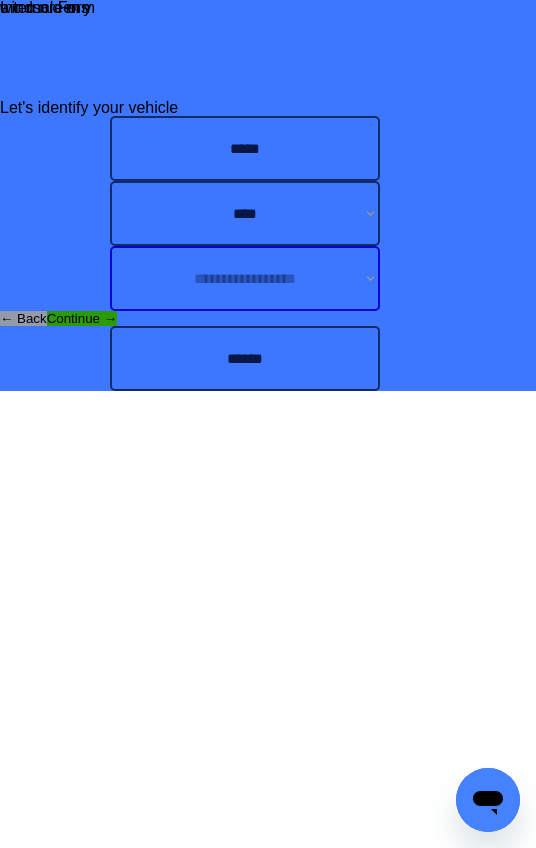 click on "**********" at bounding box center (245, 278) 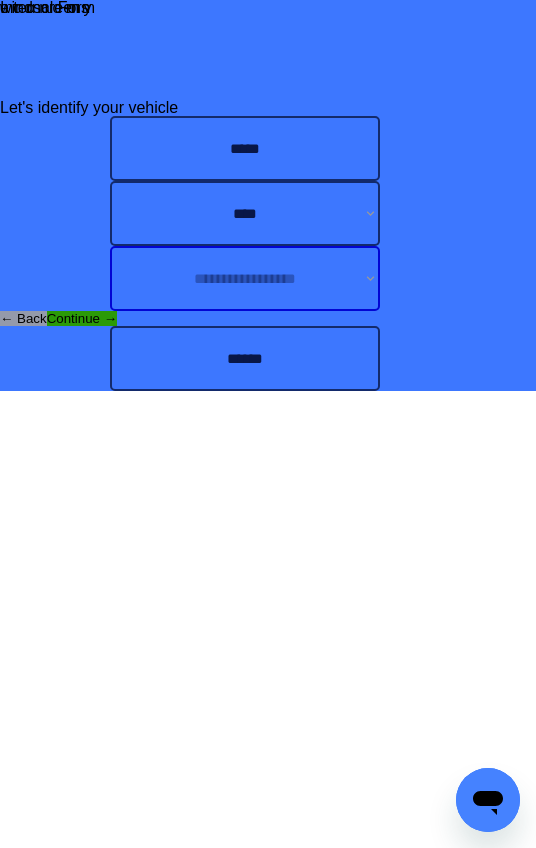 select on "**********" 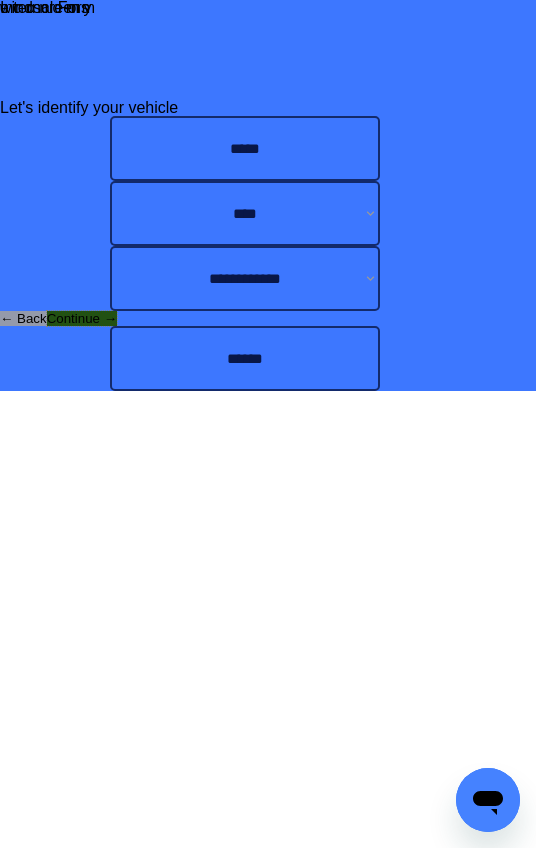 click on "Continue    →" at bounding box center (82, 318) 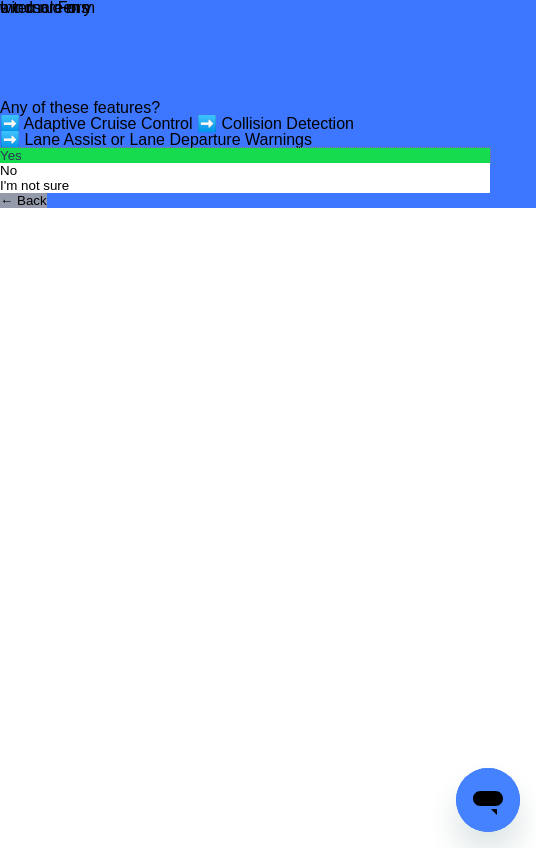 click on "Yes" at bounding box center (245, 155) 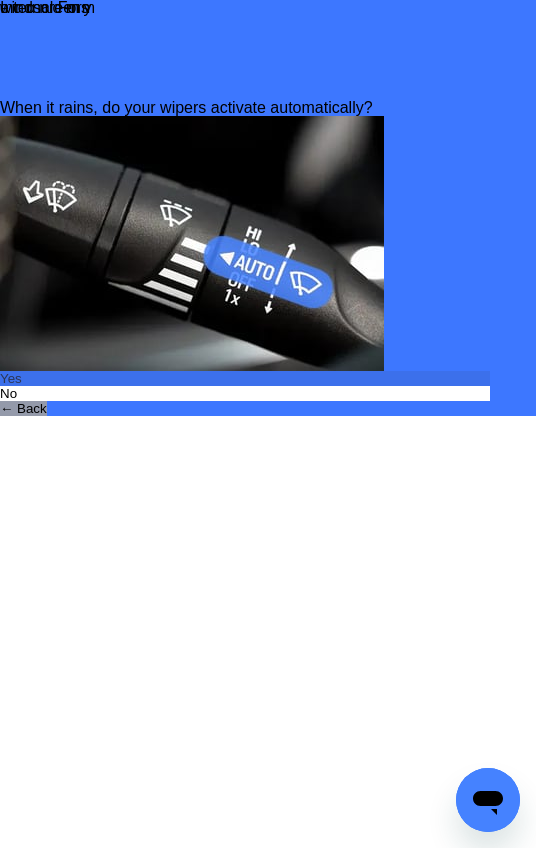 click on "Yes" at bounding box center [245, 378] 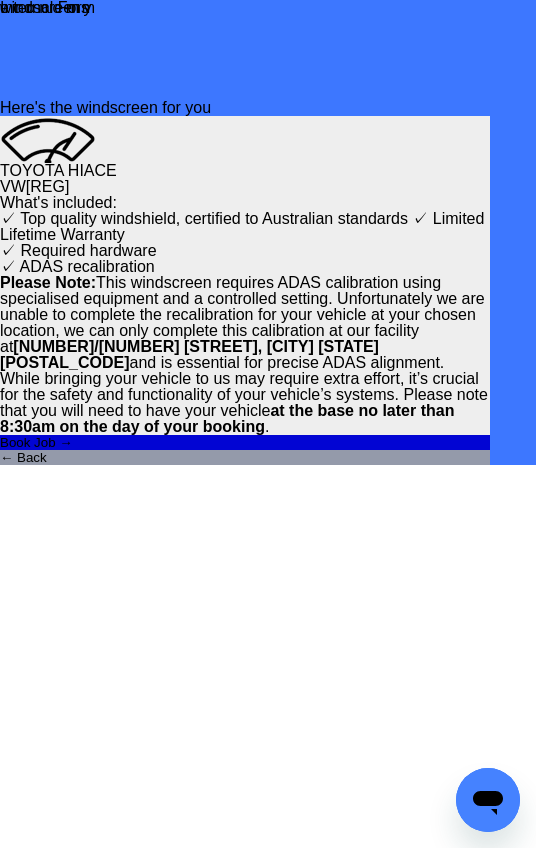 scroll, scrollTop: 70, scrollLeft: 0, axis: vertical 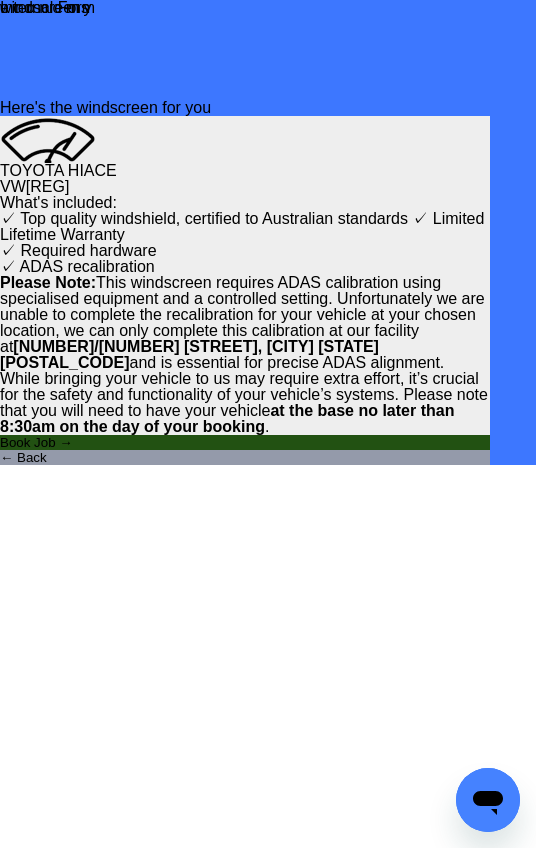 click on "Book Job    →" at bounding box center [245, 442] 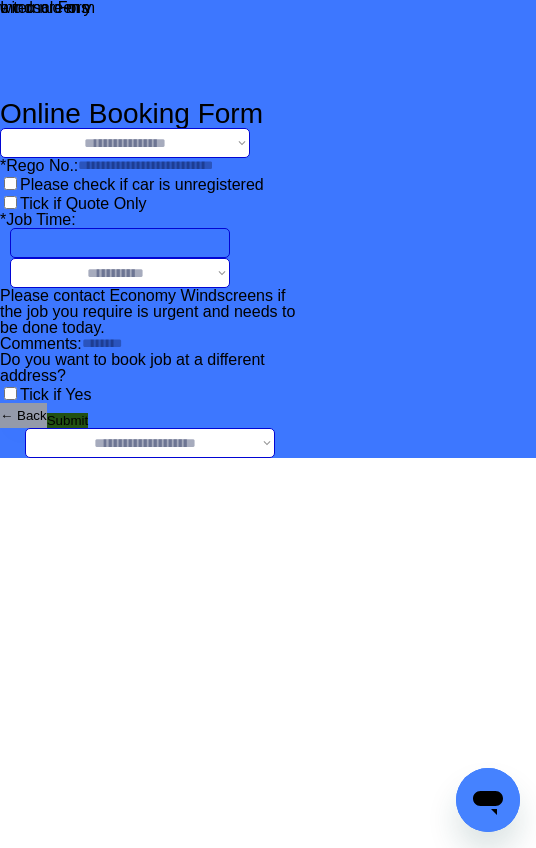 scroll, scrollTop: 0, scrollLeft: 0, axis: both 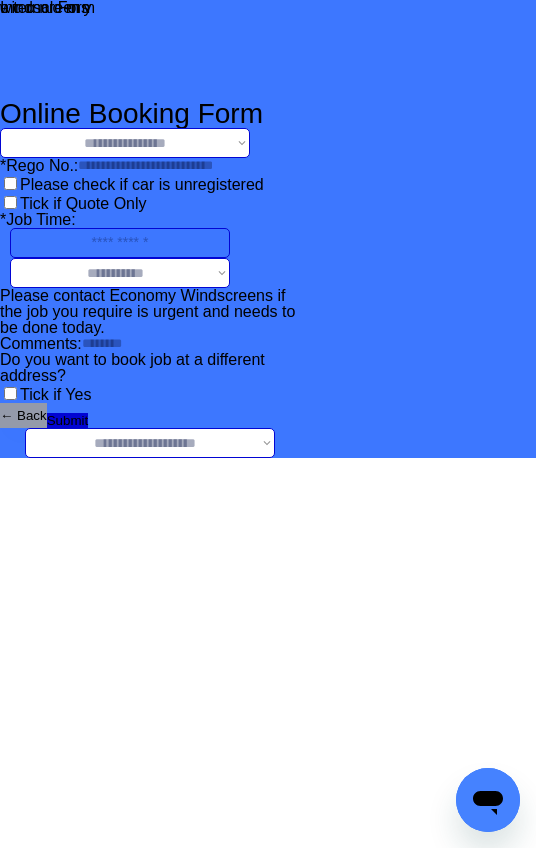 click on "**********" at bounding box center (125, 143) 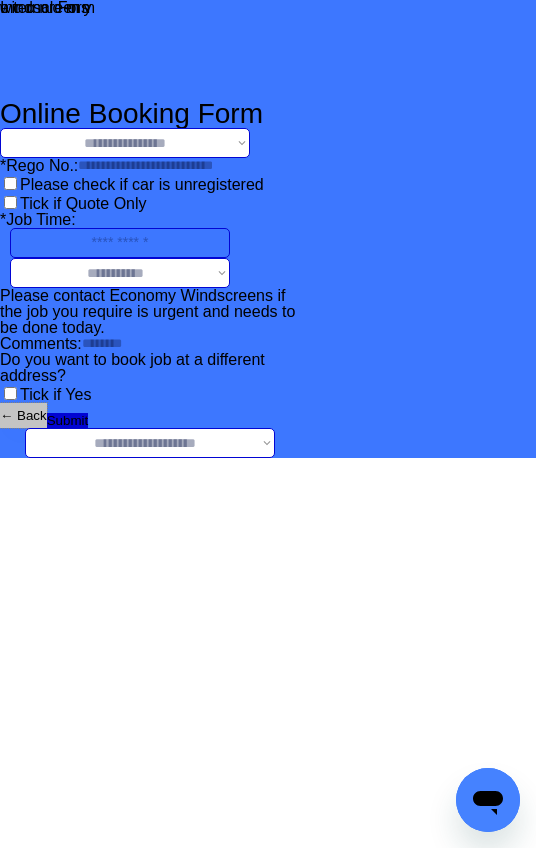 click on "←   Back" at bounding box center (23, 415) 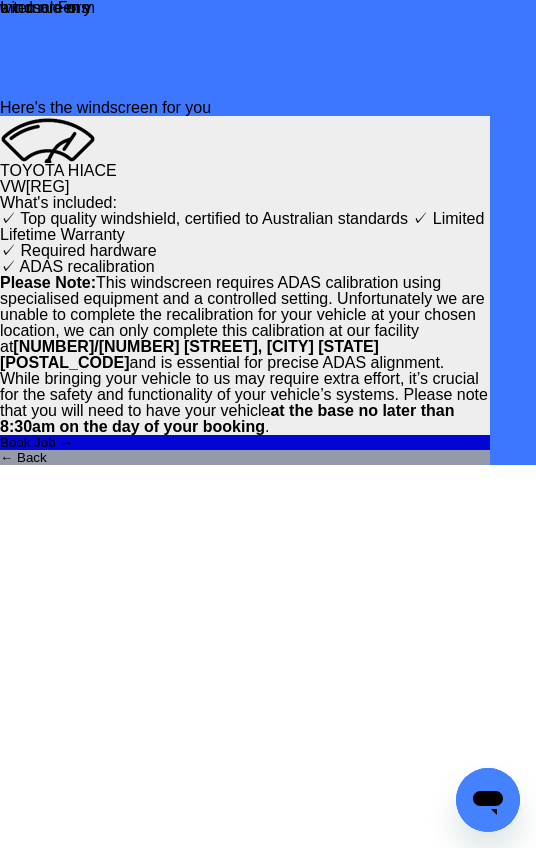 scroll, scrollTop: 70, scrollLeft: 0, axis: vertical 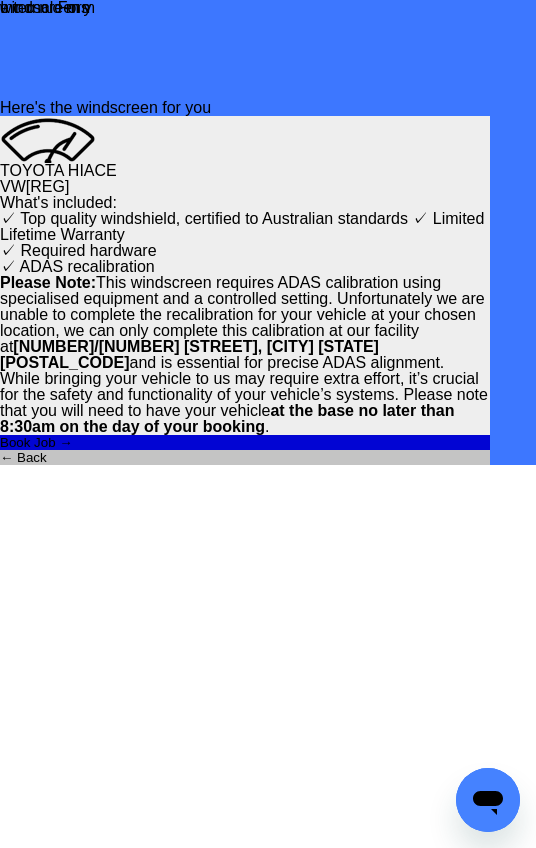 click on "←   Back" at bounding box center [245, 457] 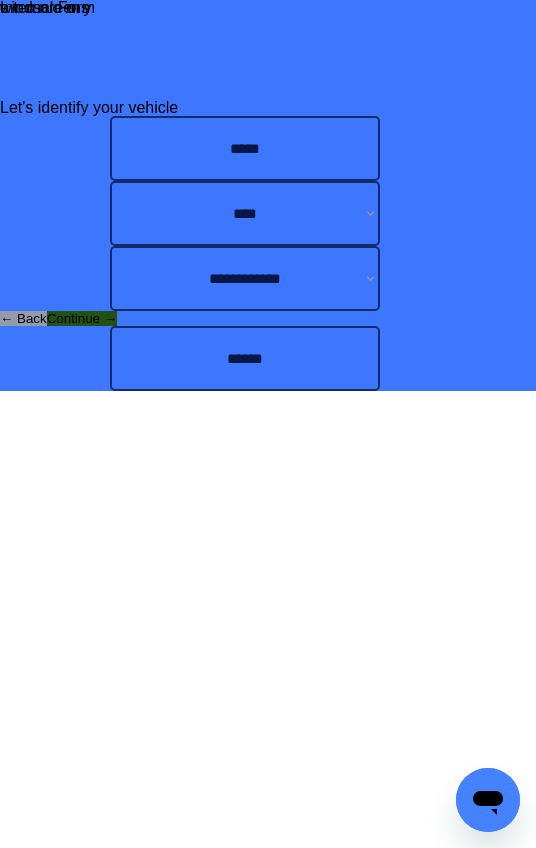click on "Continue    →" at bounding box center [82, 318] 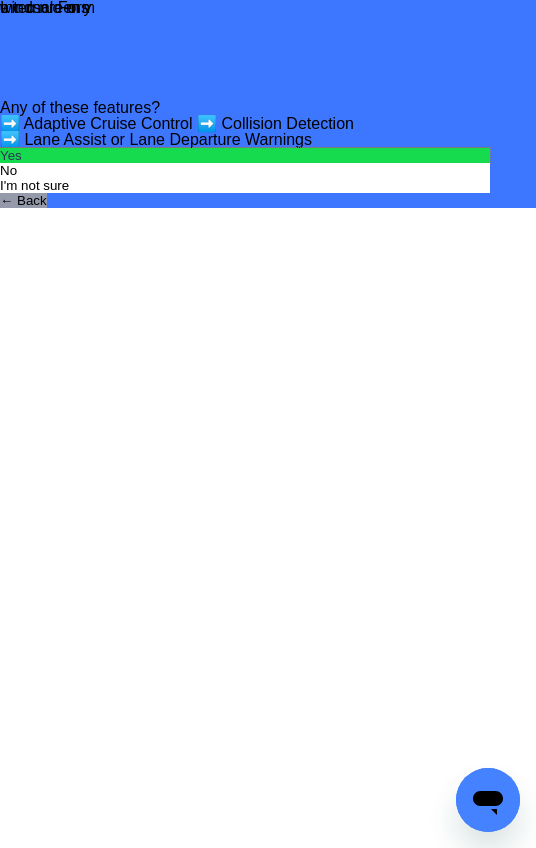 click on "Yes" at bounding box center [245, 155] 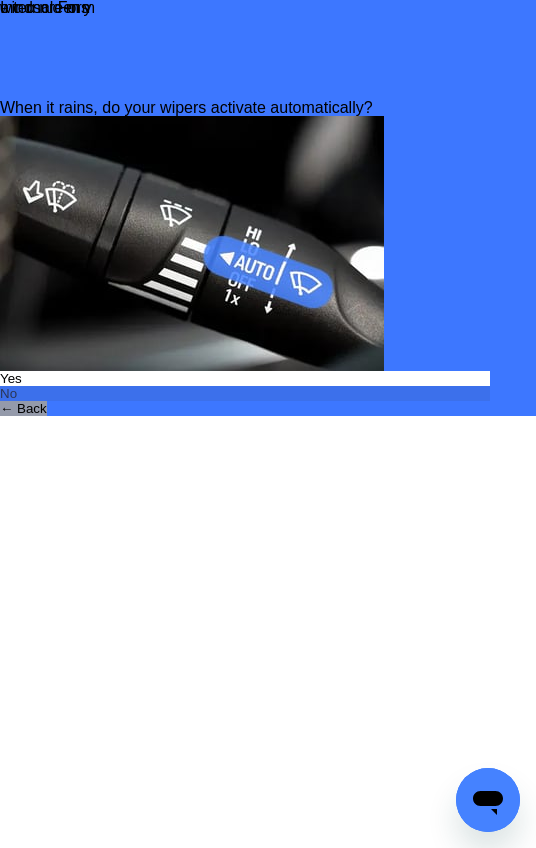 click on "No" at bounding box center (245, 393) 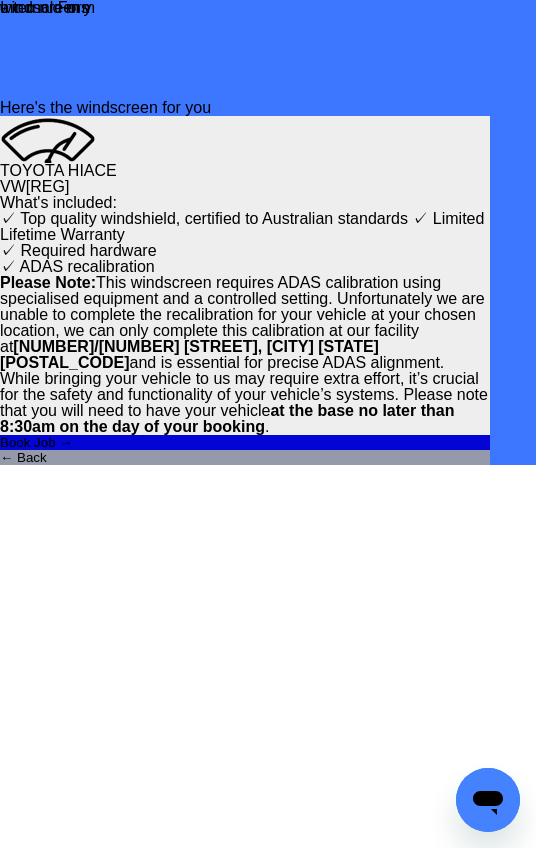 scroll, scrollTop: 70, scrollLeft: 0, axis: vertical 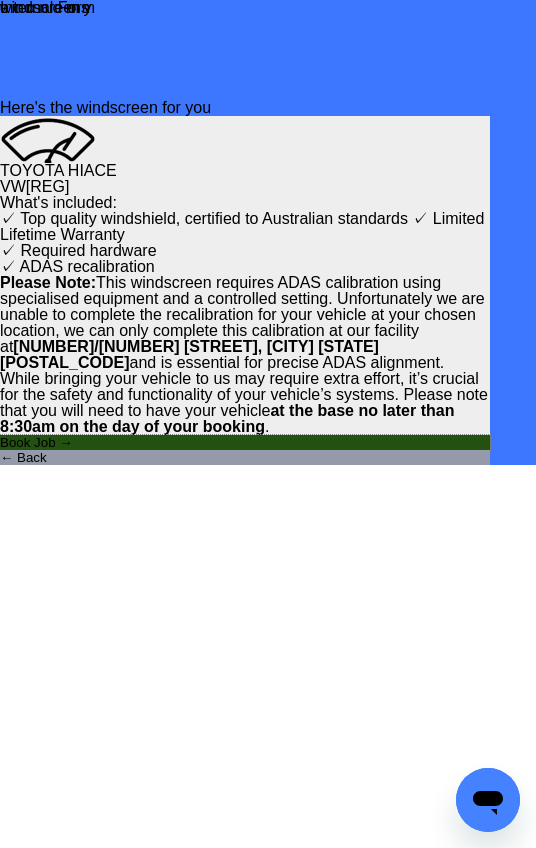 click on "Book Job    →" at bounding box center [245, 442] 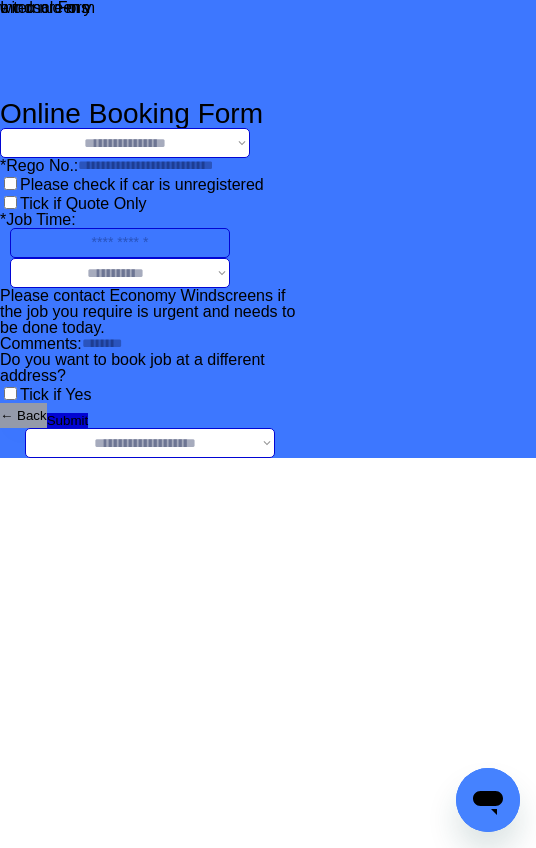 click on "**********" at bounding box center [125, 143] 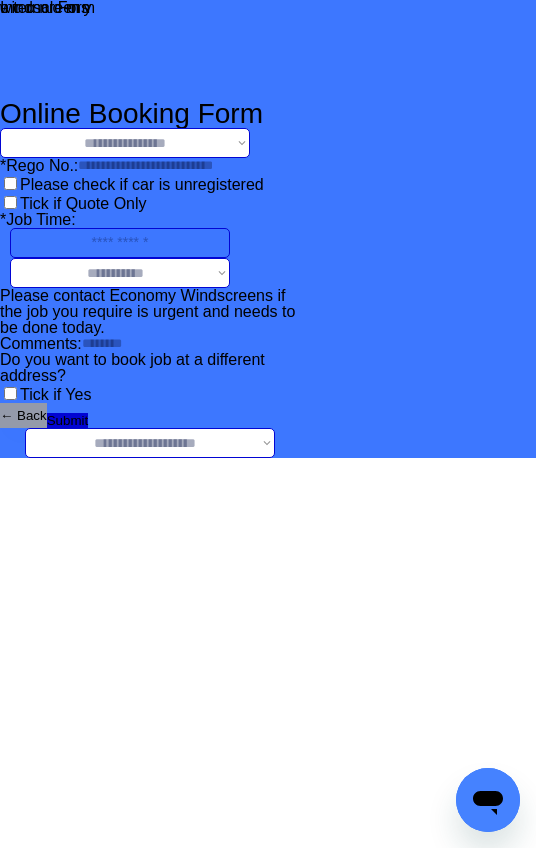 select on "**********" 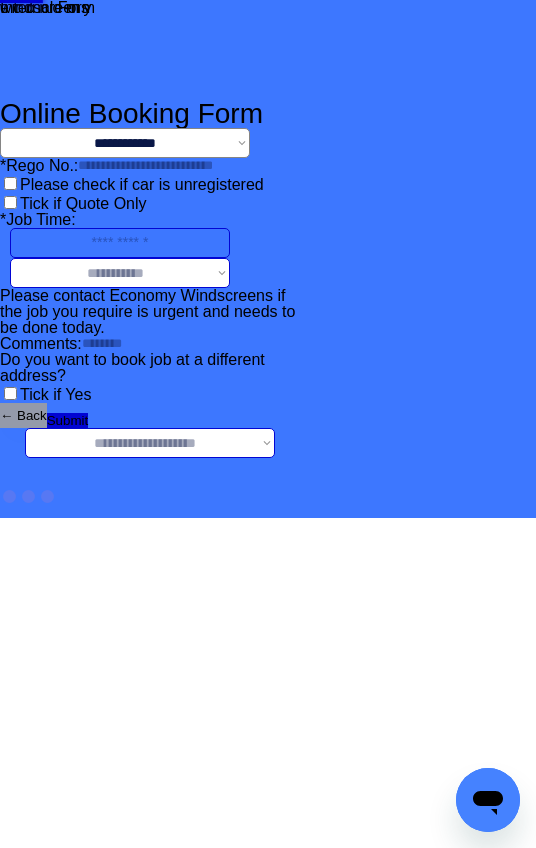 click on "**********" at bounding box center (150, 443) 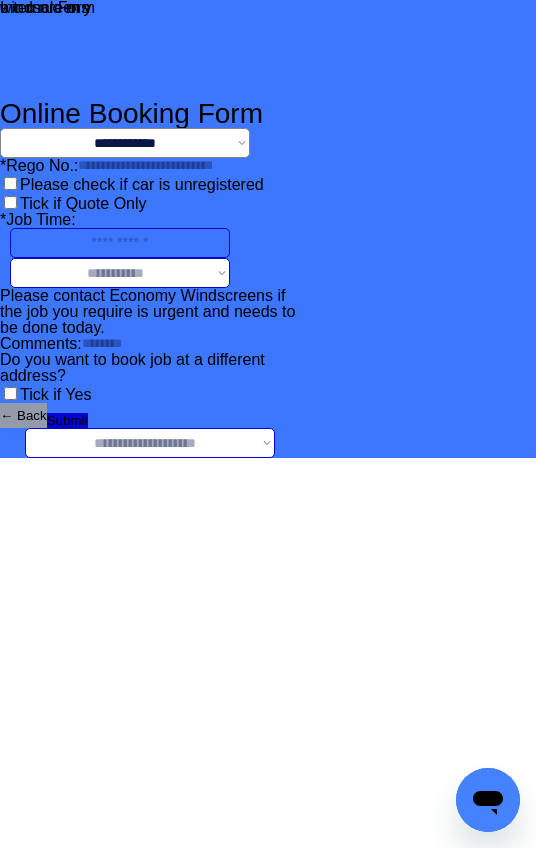 select on "*******" 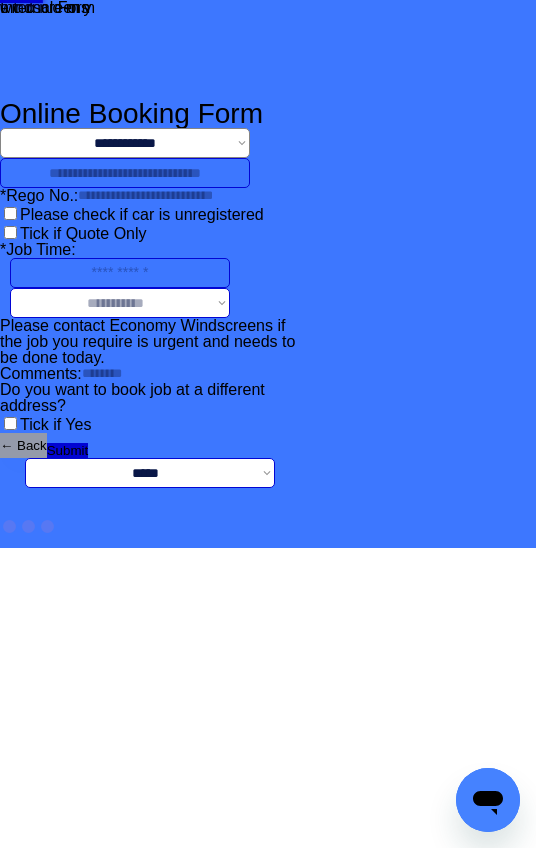 click at bounding box center (125, 173) 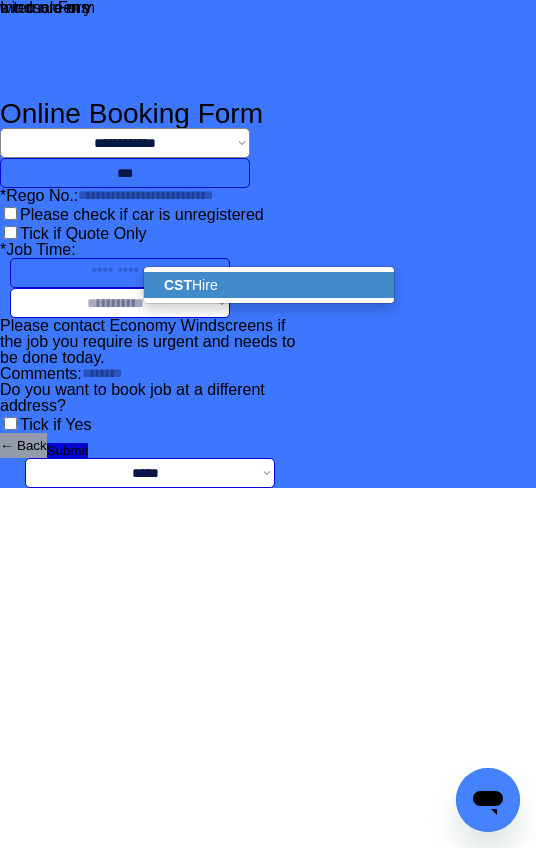 click on "CST Hire" at bounding box center [269, 285] 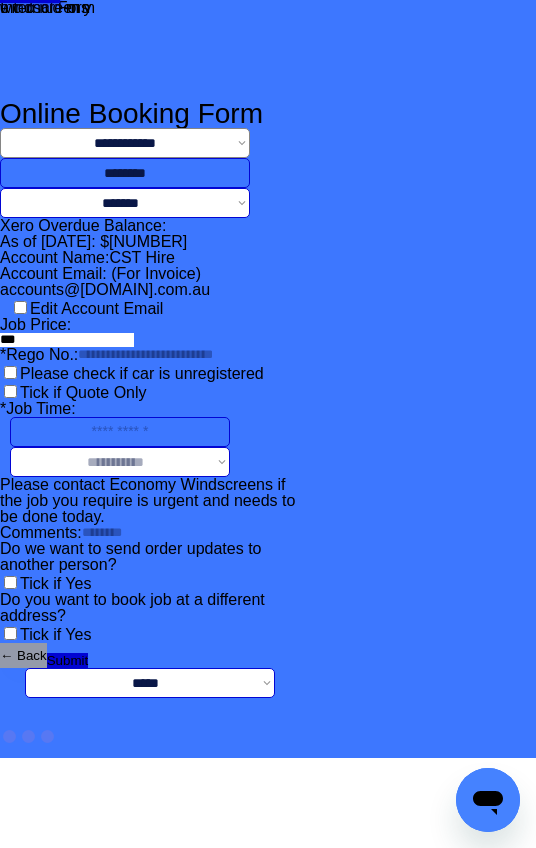 scroll, scrollTop: 245, scrollLeft: 0, axis: vertical 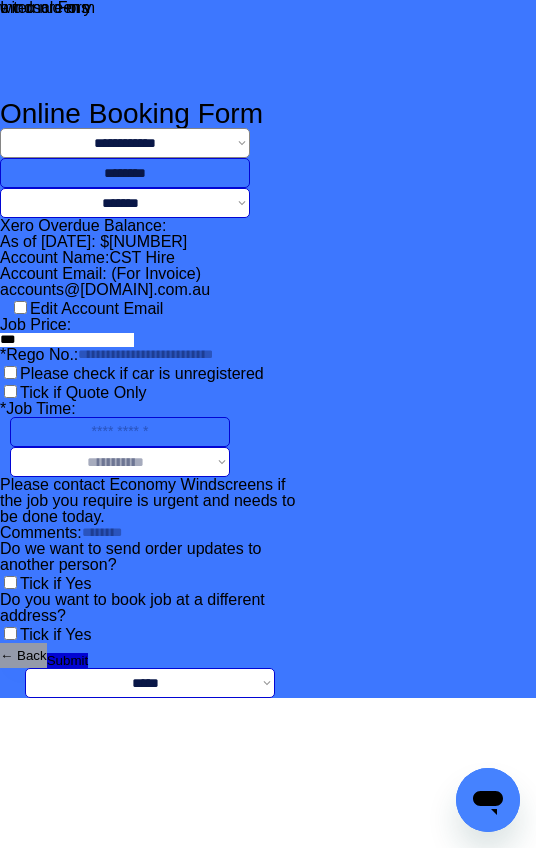 type on "********" 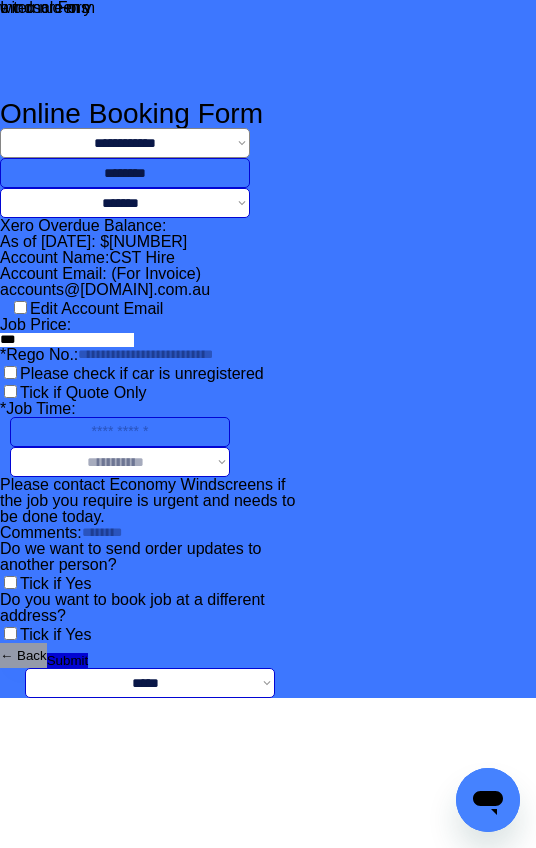 click at bounding box center [145, 355] 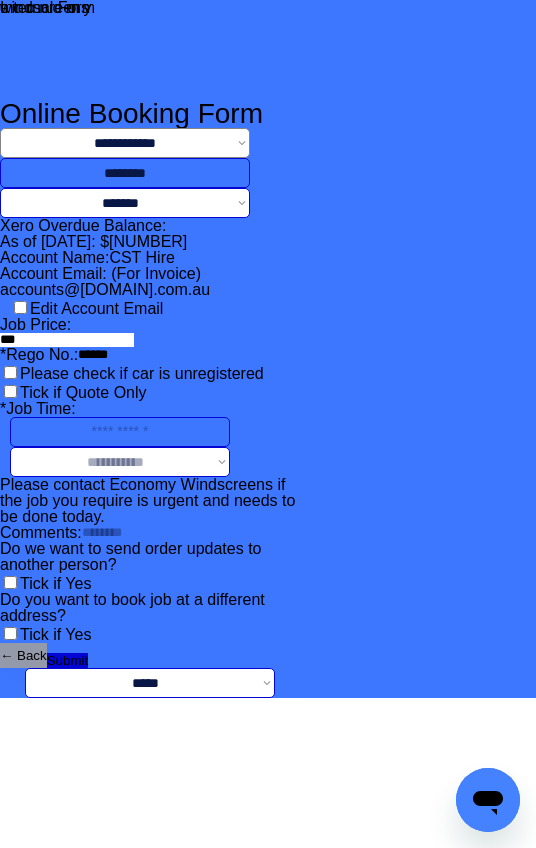 type on "******" 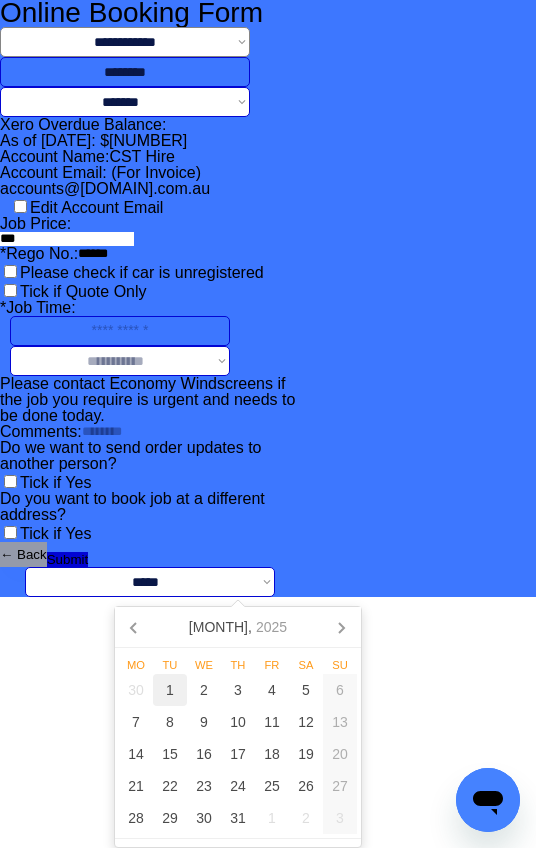 click on "1" at bounding box center [170, 690] 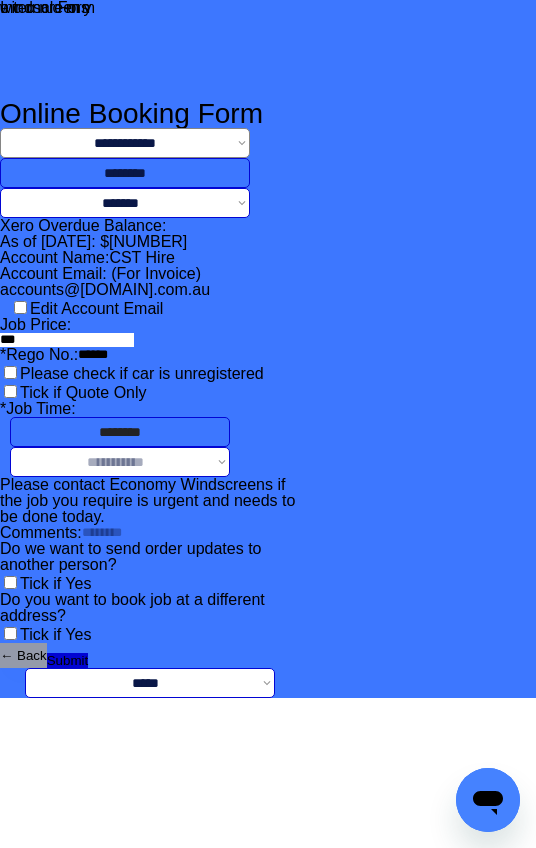 scroll, scrollTop: 210, scrollLeft: 0, axis: vertical 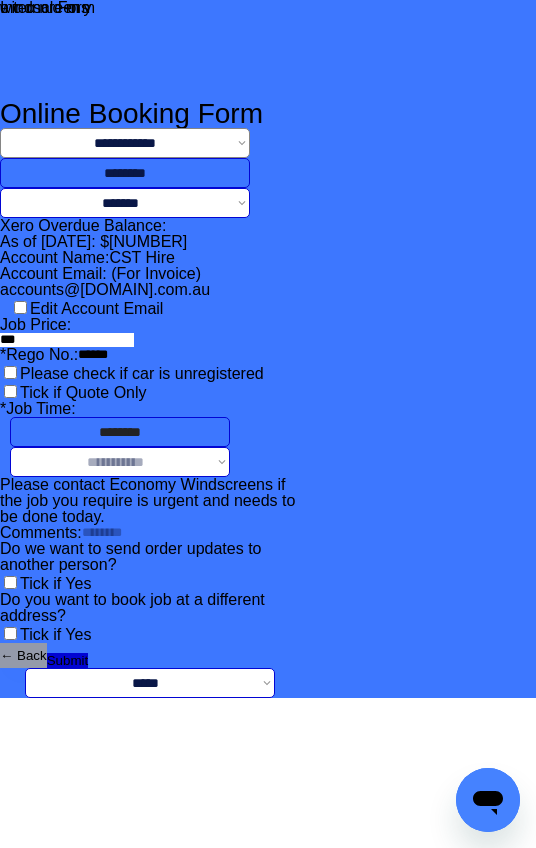 click on "**********" at bounding box center (120, 462) 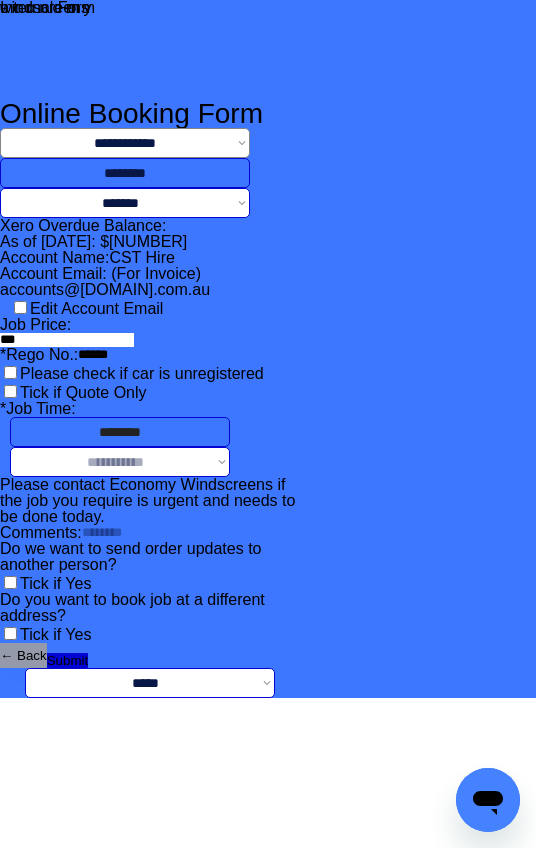 select on "*******" 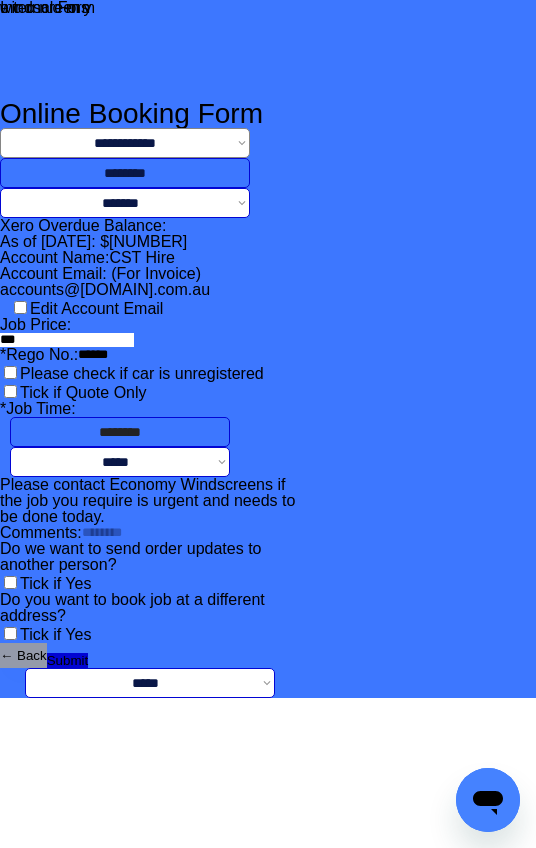 click at bounding box center (149, 533) 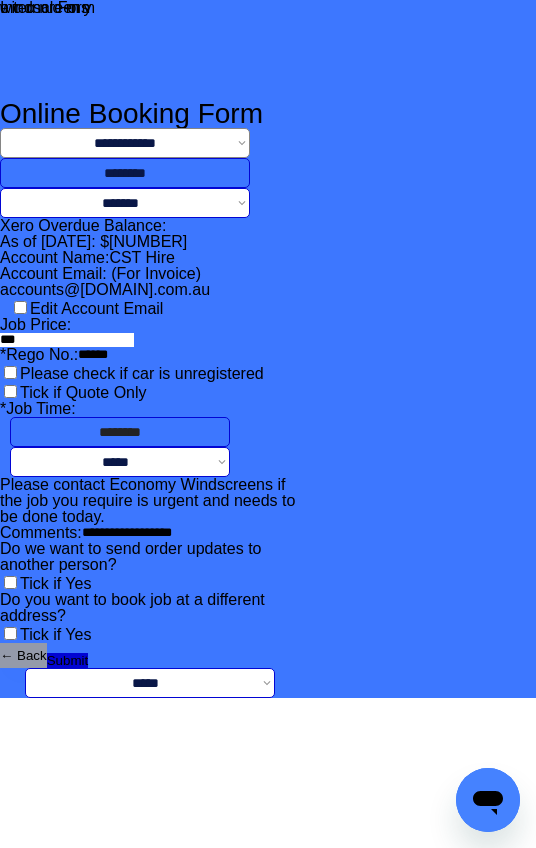 scroll, scrollTop: 245, scrollLeft: 0, axis: vertical 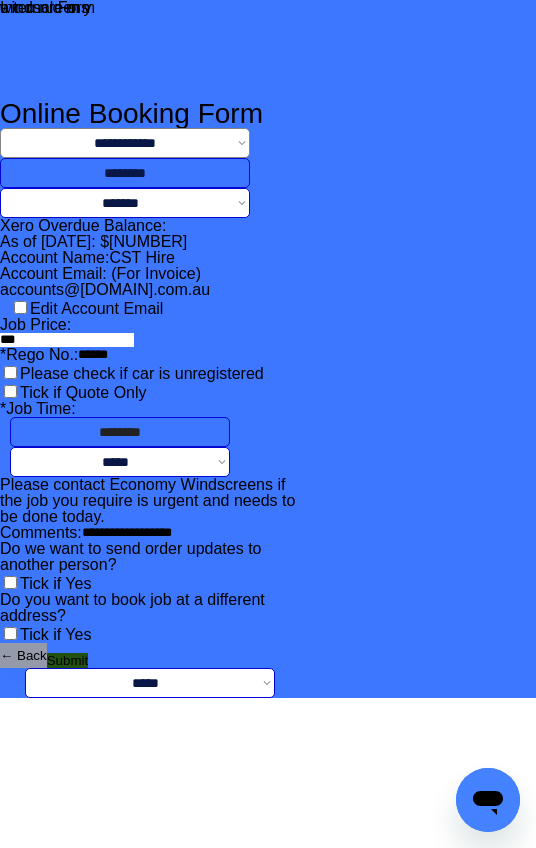 type on "**********" 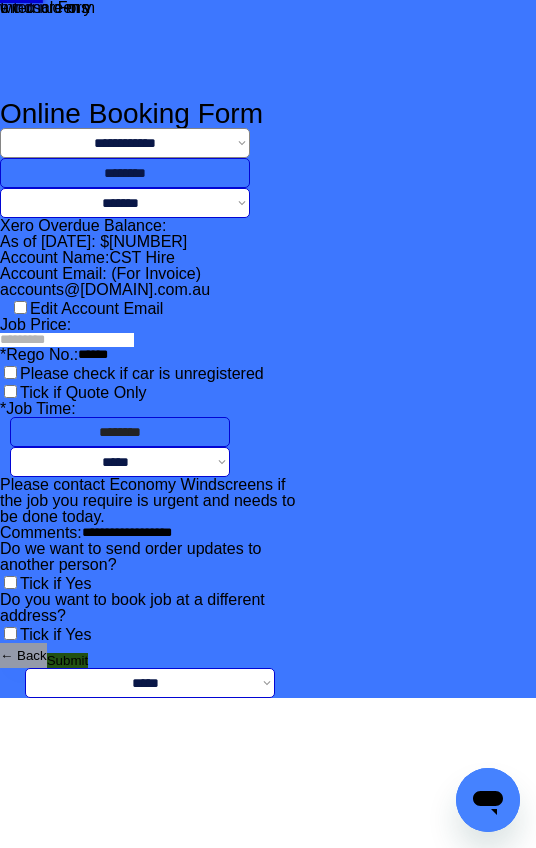scroll, scrollTop: 0, scrollLeft: 0, axis: both 